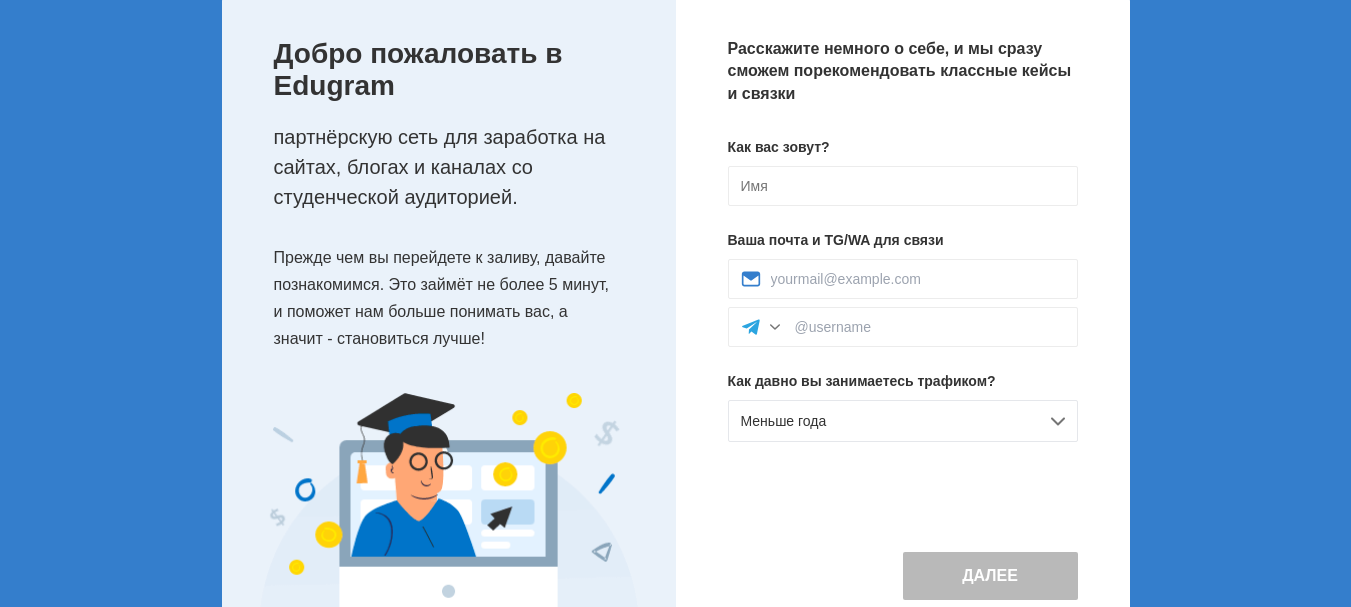 scroll, scrollTop: 112, scrollLeft: 0, axis: vertical 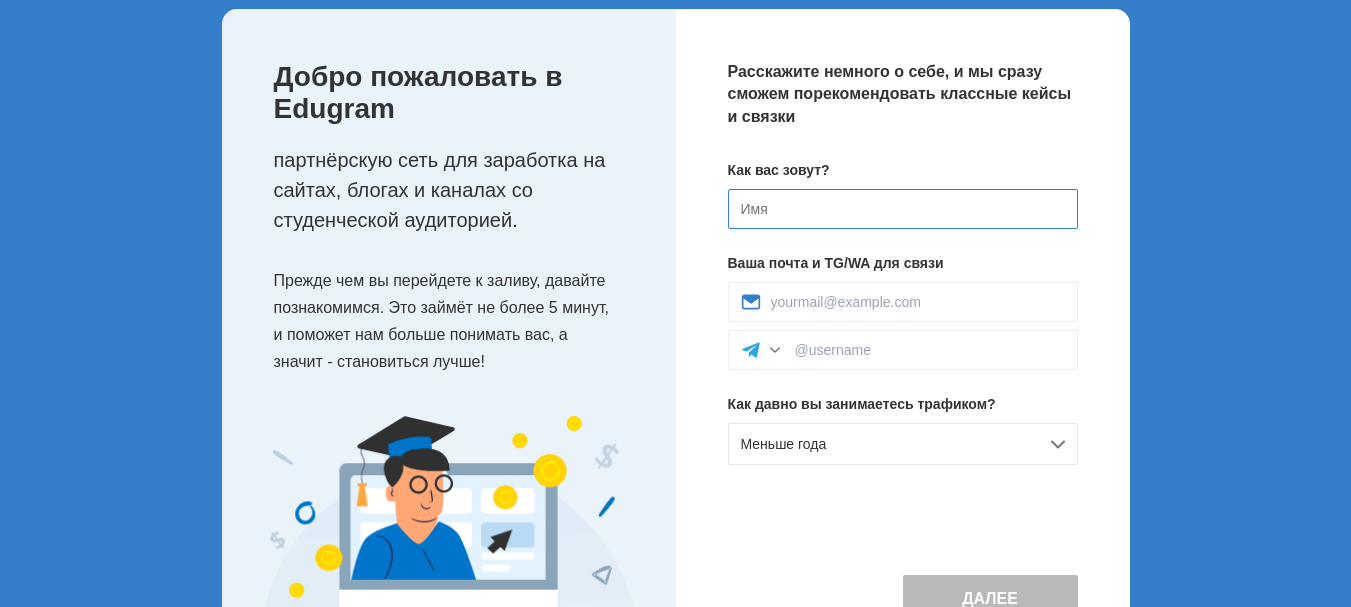 click at bounding box center (903, 209) 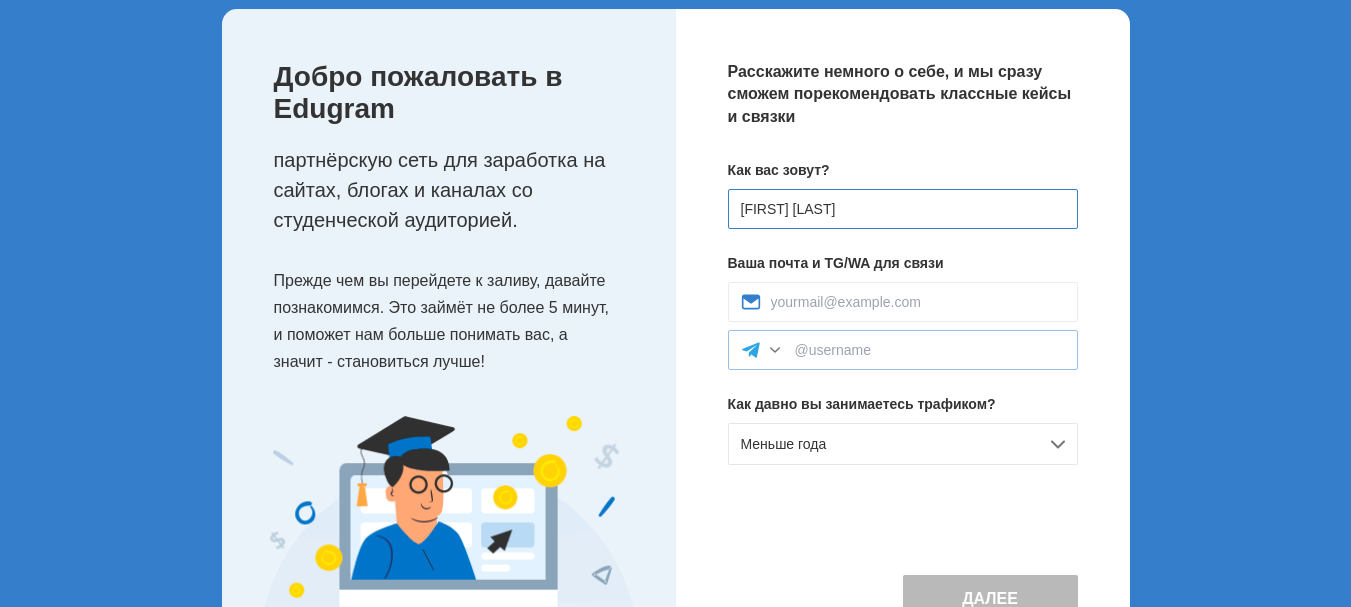 type on "[FIRST] [LAST]" 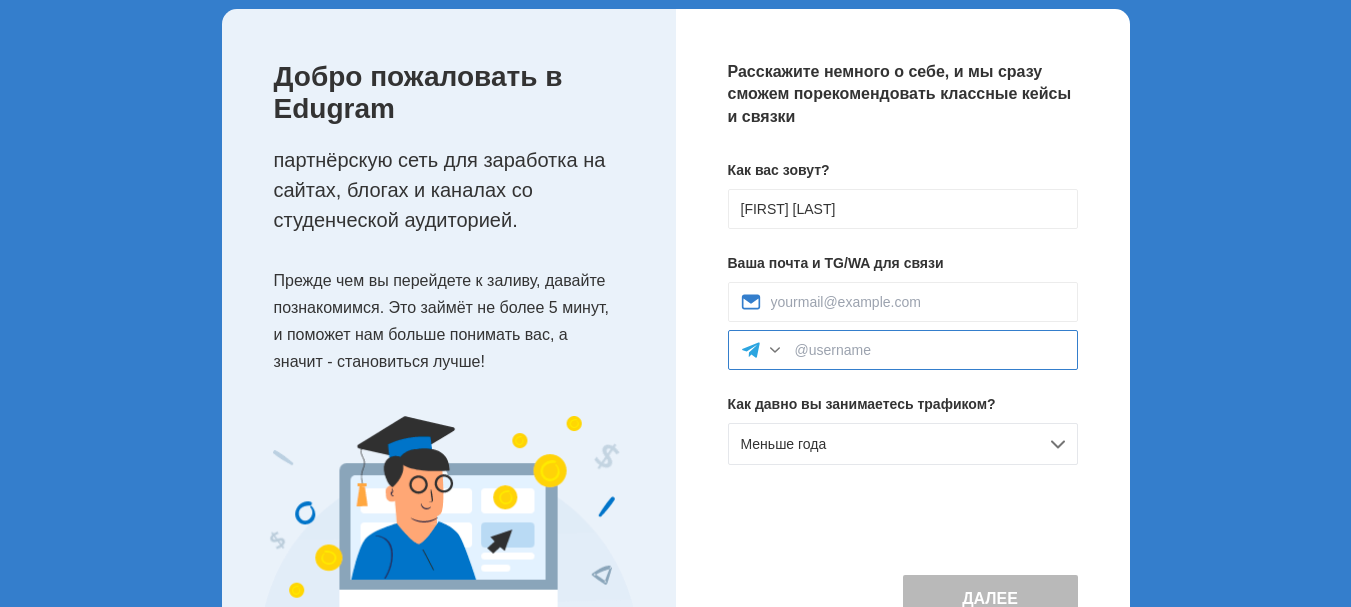 click at bounding box center [930, 350] 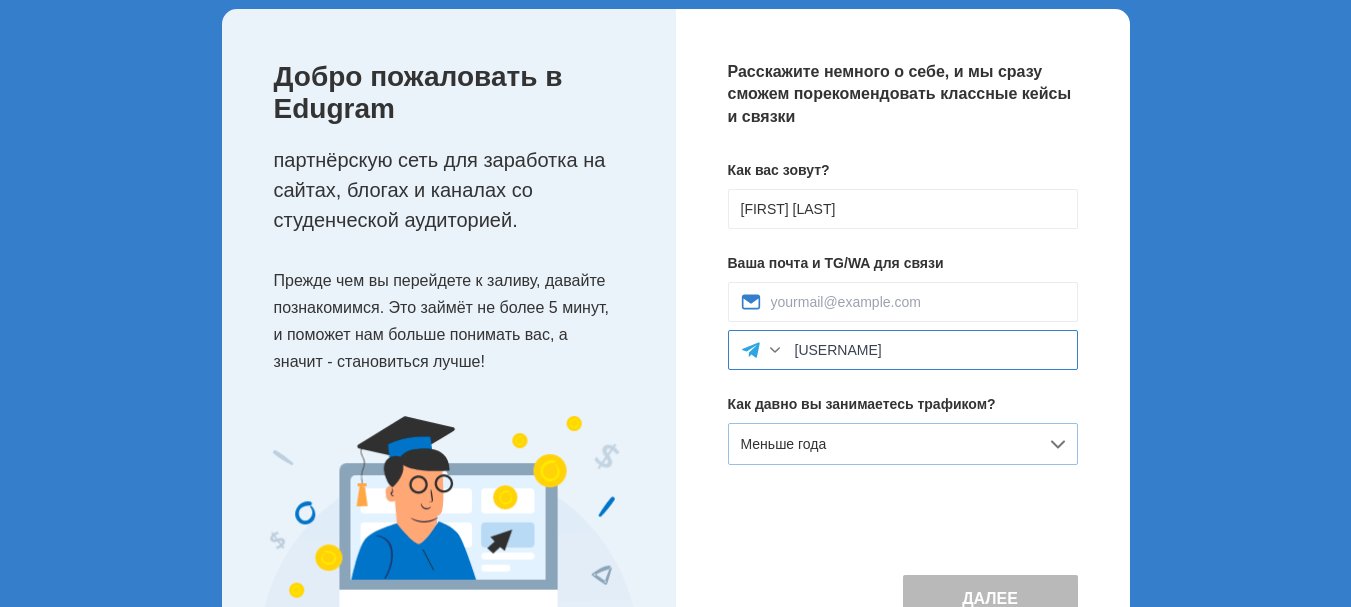 type on "[USERNAME]" 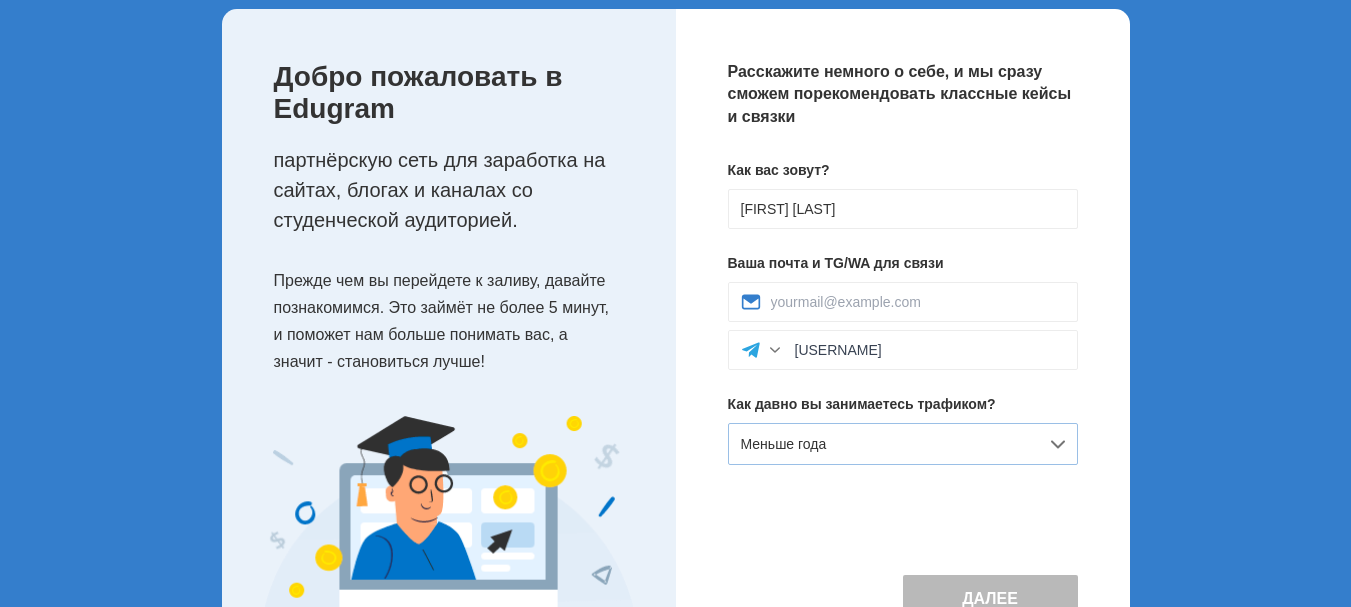 click on "Меньше года" at bounding box center (903, 444) 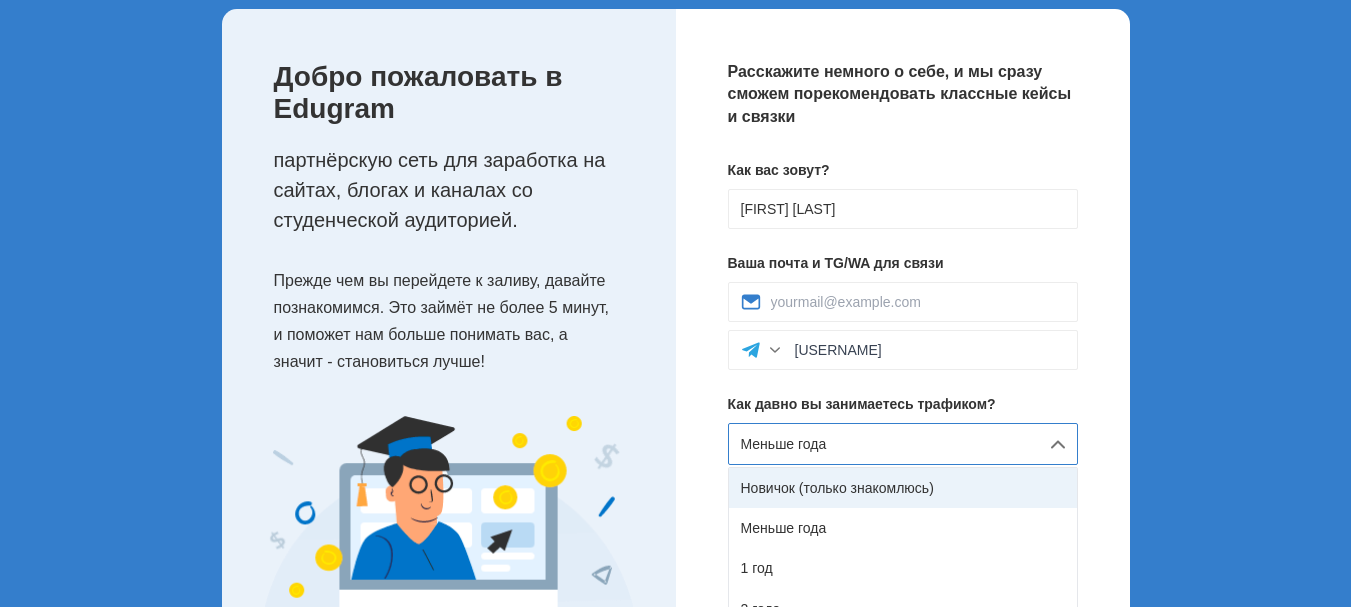 click on "Новичок (только знакомлюсь)" at bounding box center (903, 488) 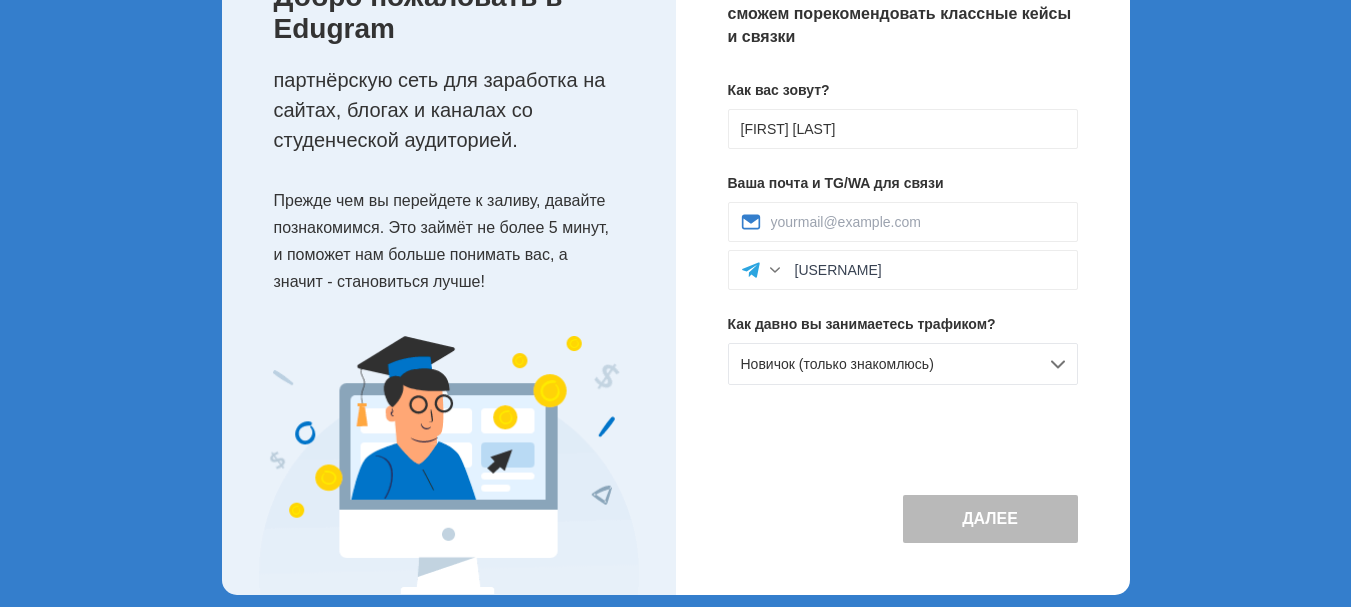 scroll, scrollTop: 212, scrollLeft: 0, axis: vertical 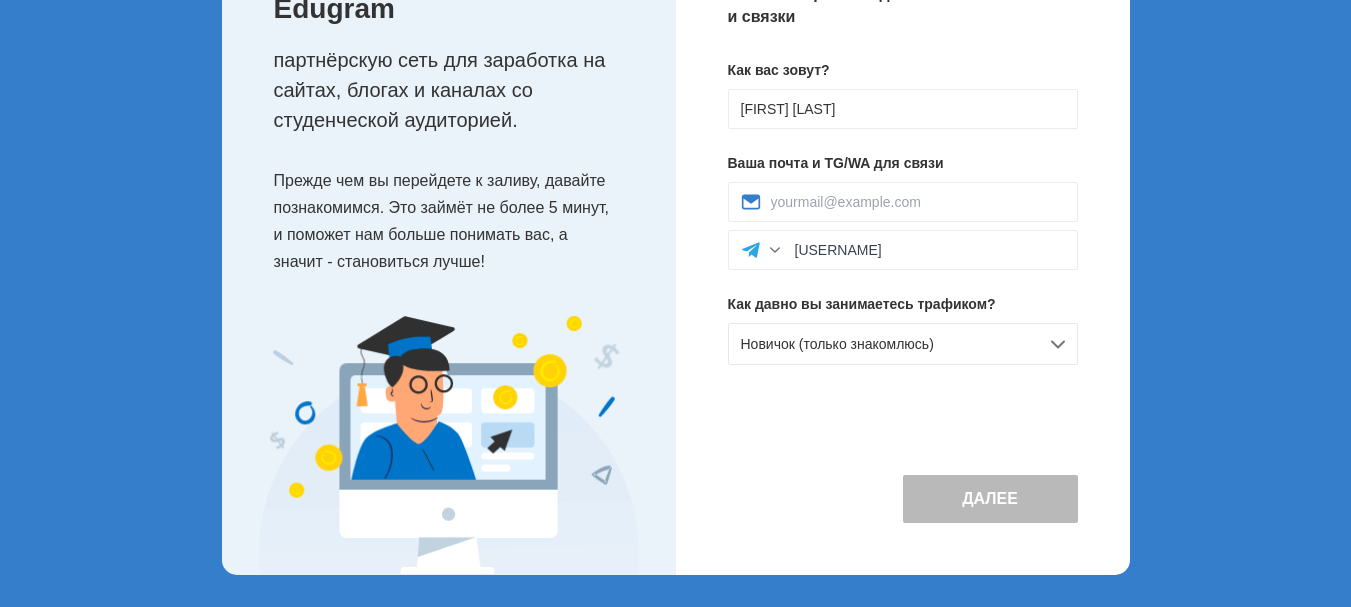click on "Далее" at bounding box center (990, 499) 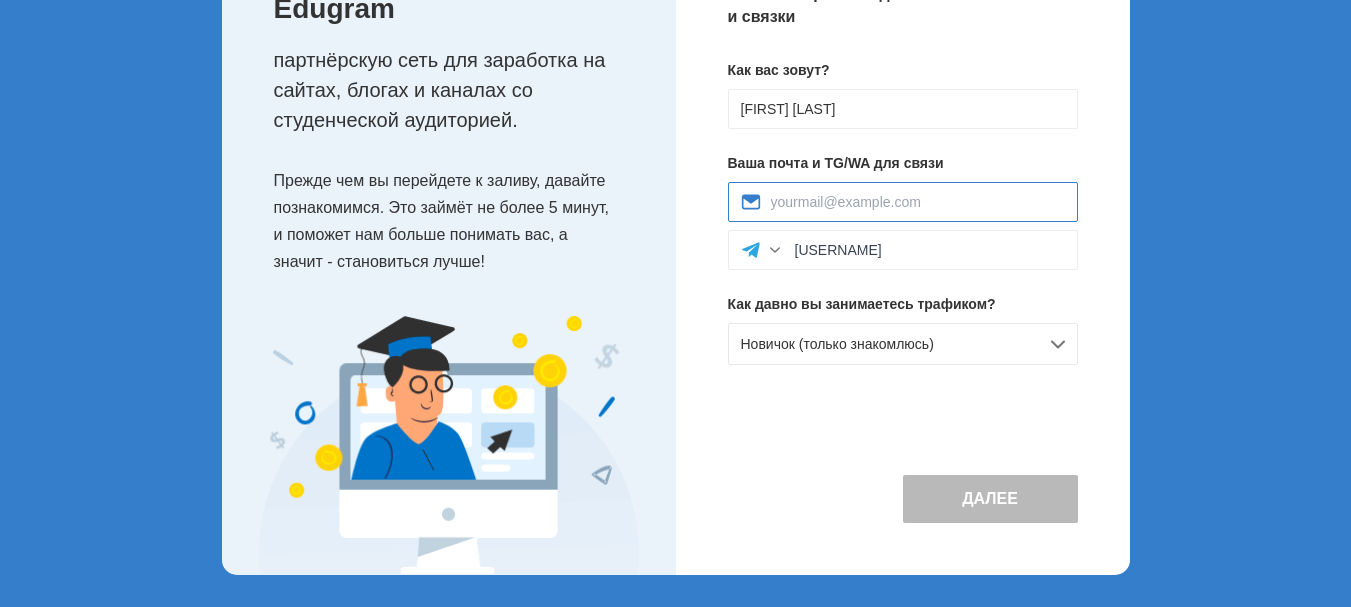 click at bounding box center [918, 202] 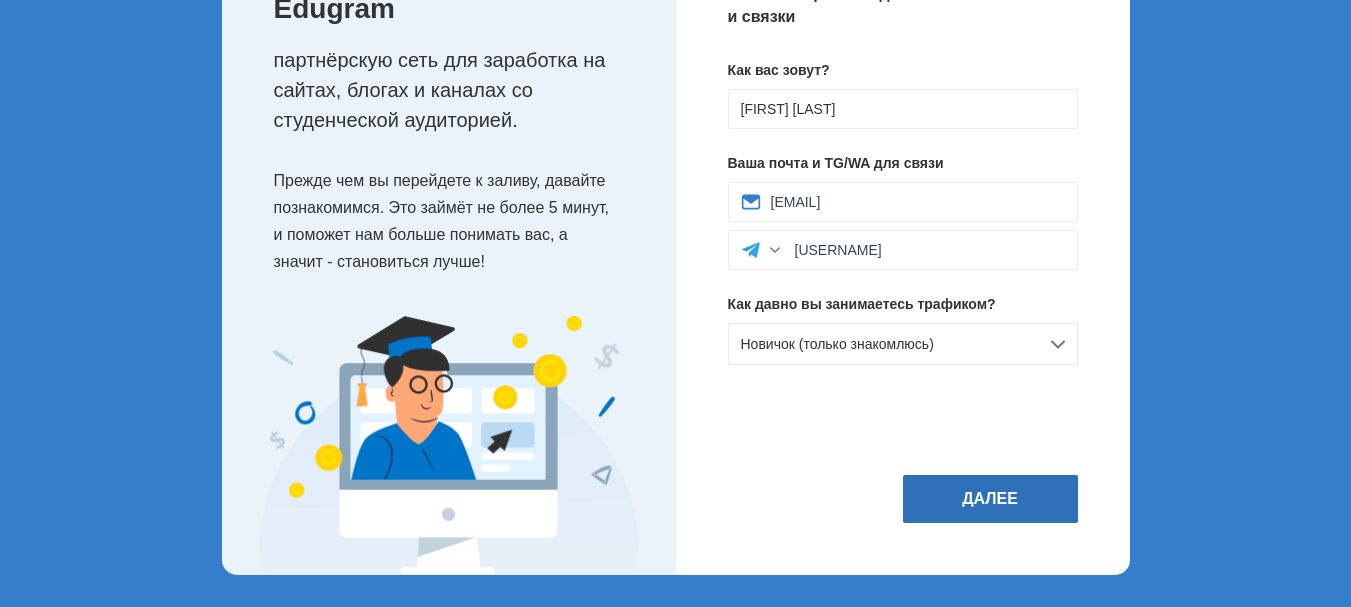 click on "Далее" at bounding box center (990, 499) 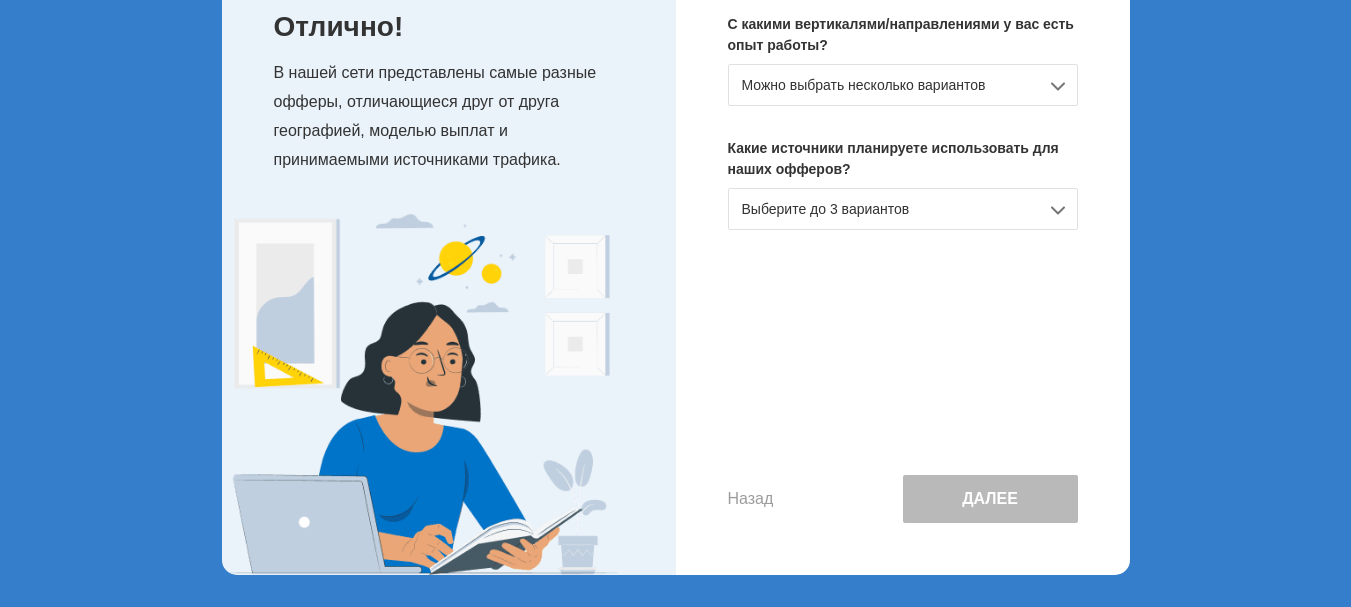 scroll, scrollTop: 0, scrollLeft: 0, axis: both 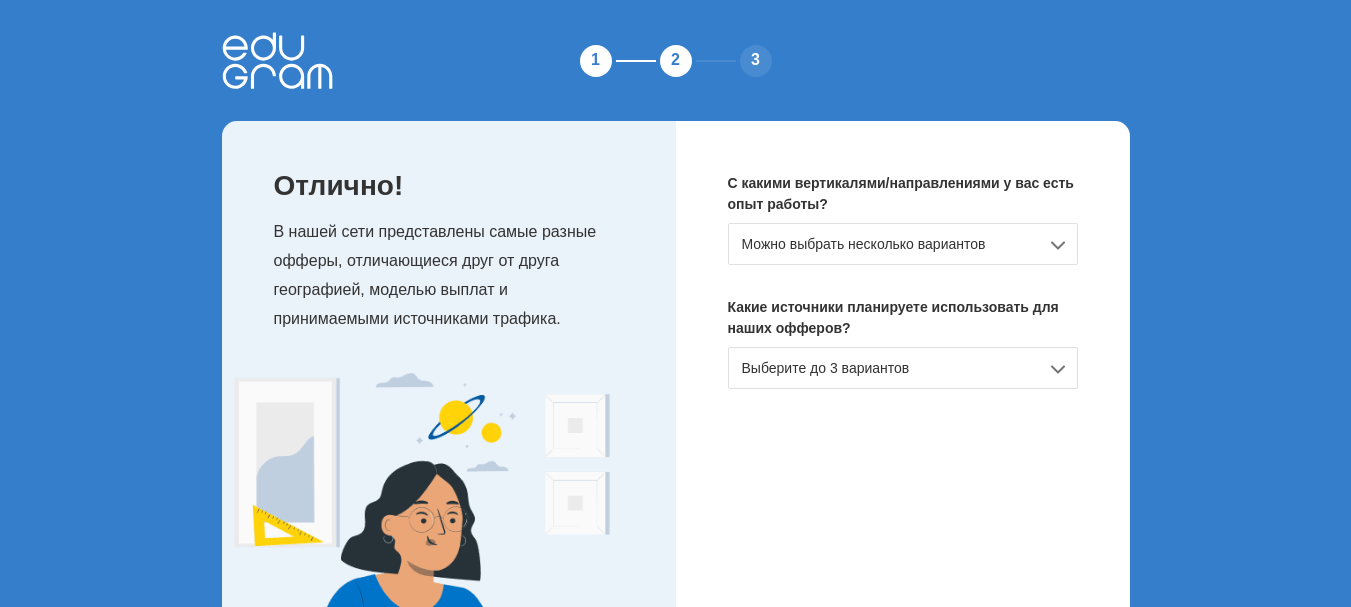 click on "Можно выбрать несколько вариантов" at bounding box center [903, 244] 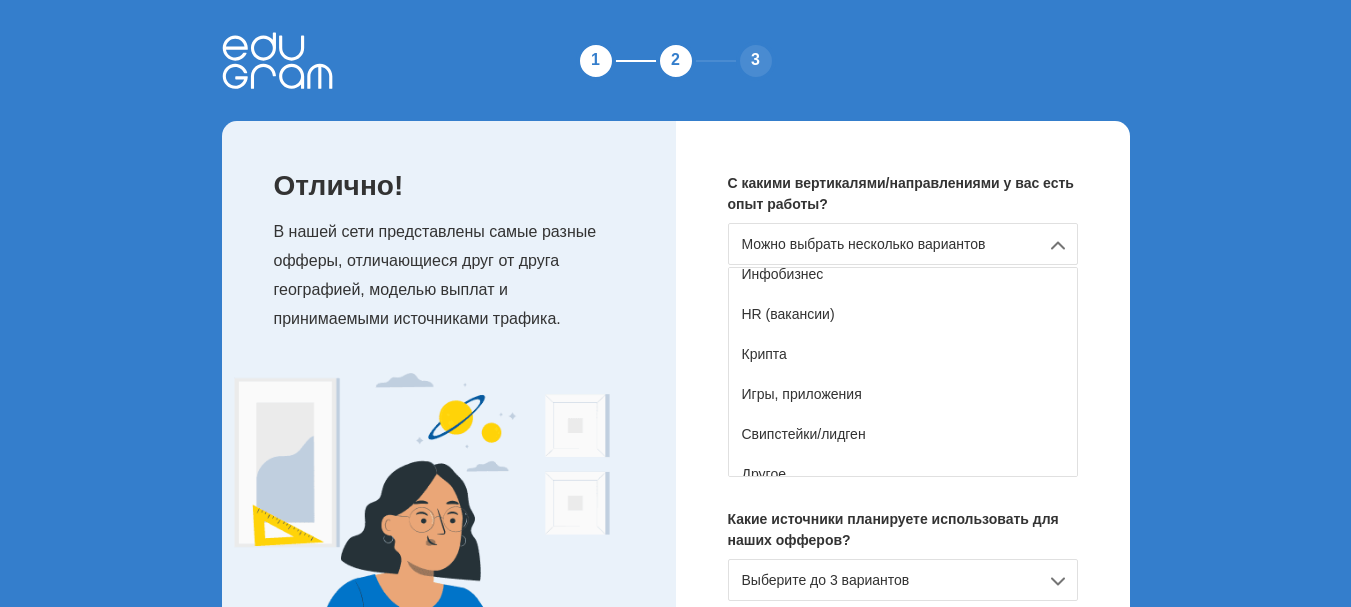 scroll, scrollTop: 353, scrollLeft: 0, axis: vertical 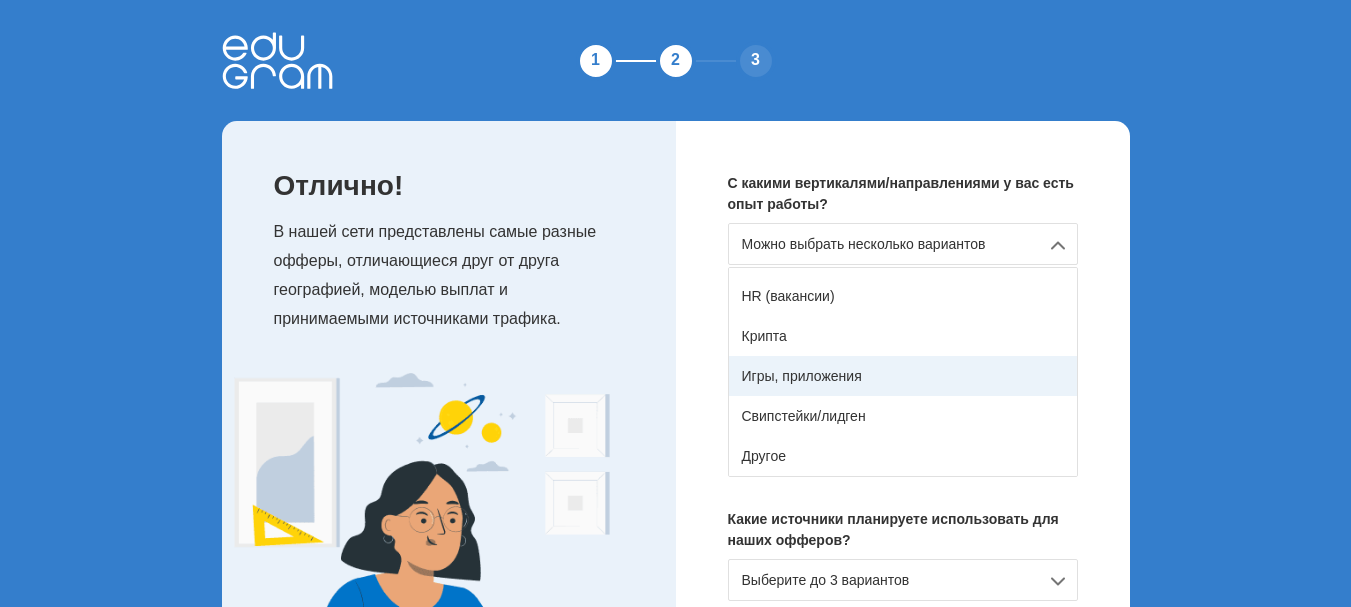 click on "Игры, приложения" at bounding box center [903, 376] 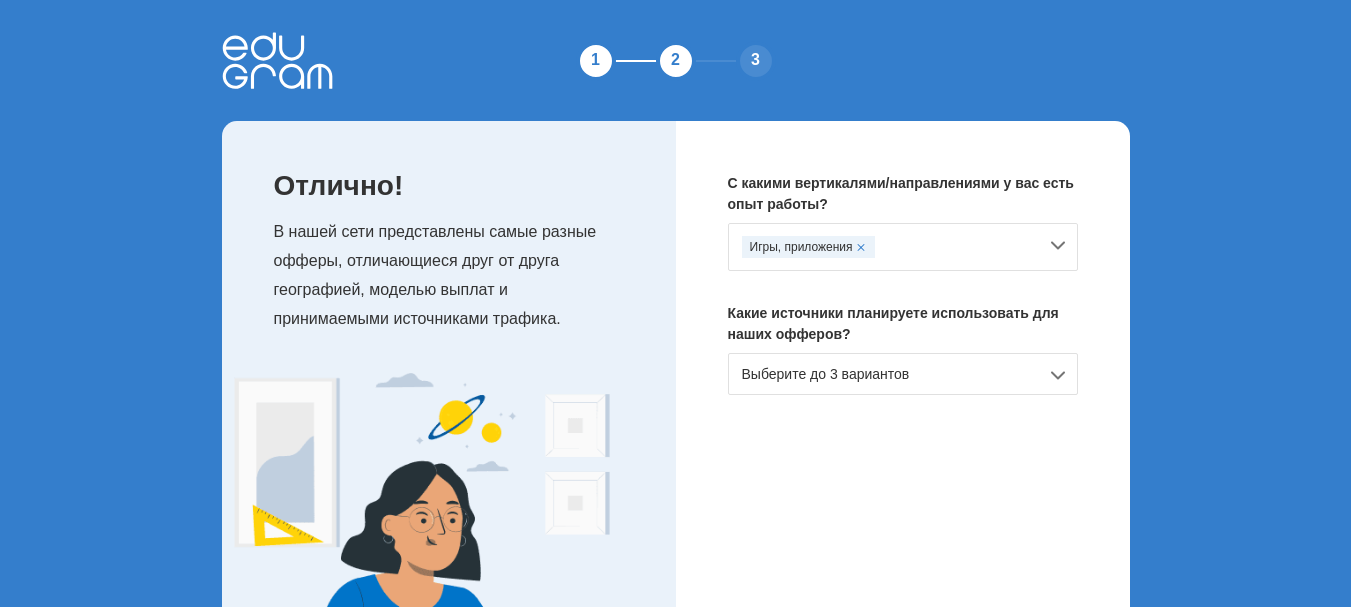 click on "Выберите до 3 вариантов" at bounding box center (903, 374) 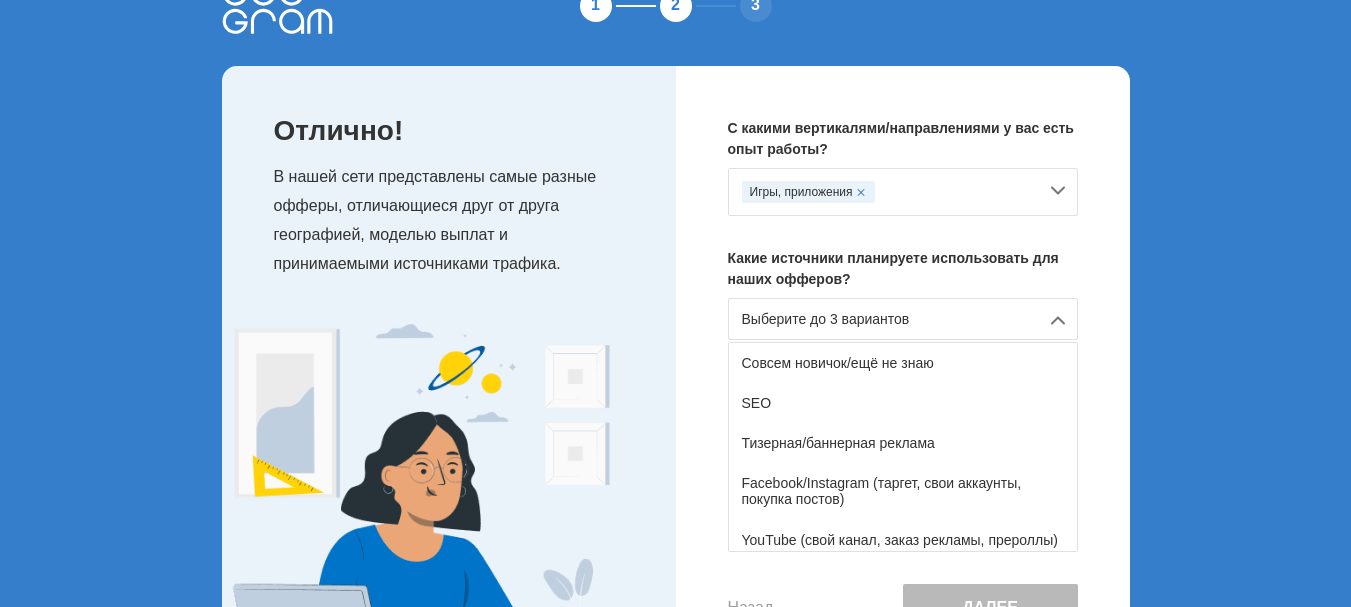 scroll, scrollTop: 100, scrollLeft: 0, axis: vertical 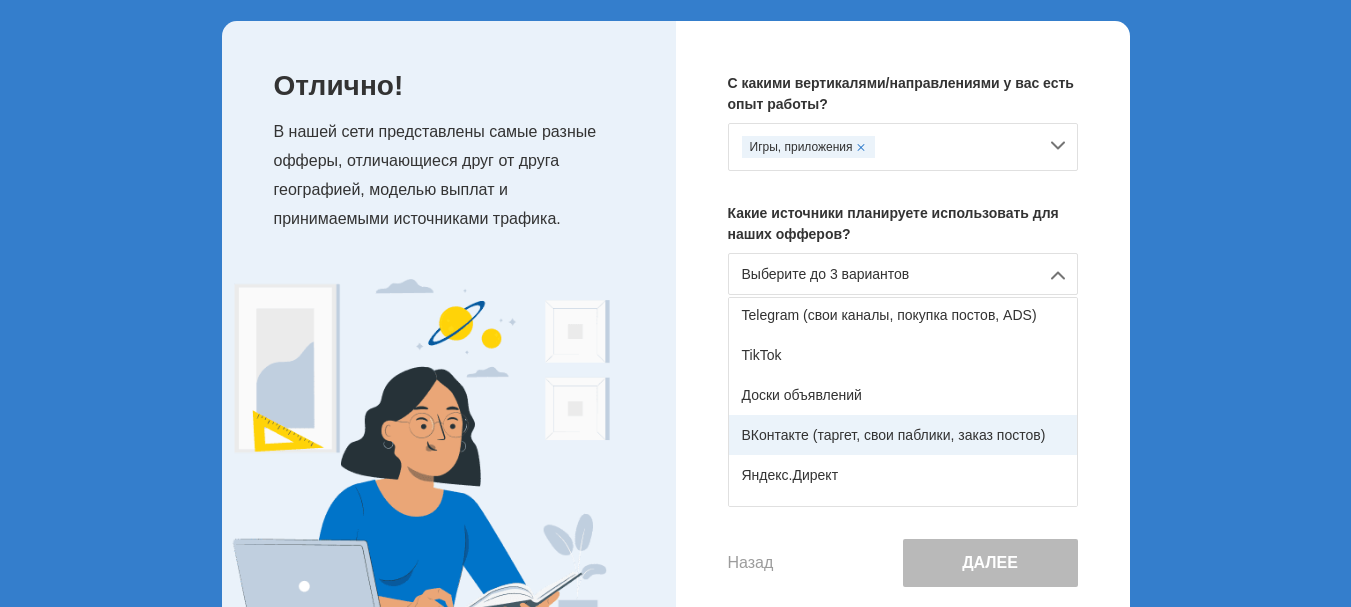 click on "ВКонтакте (таргет, свои паблики, заказ постов)" at bounding box center (903, 435) 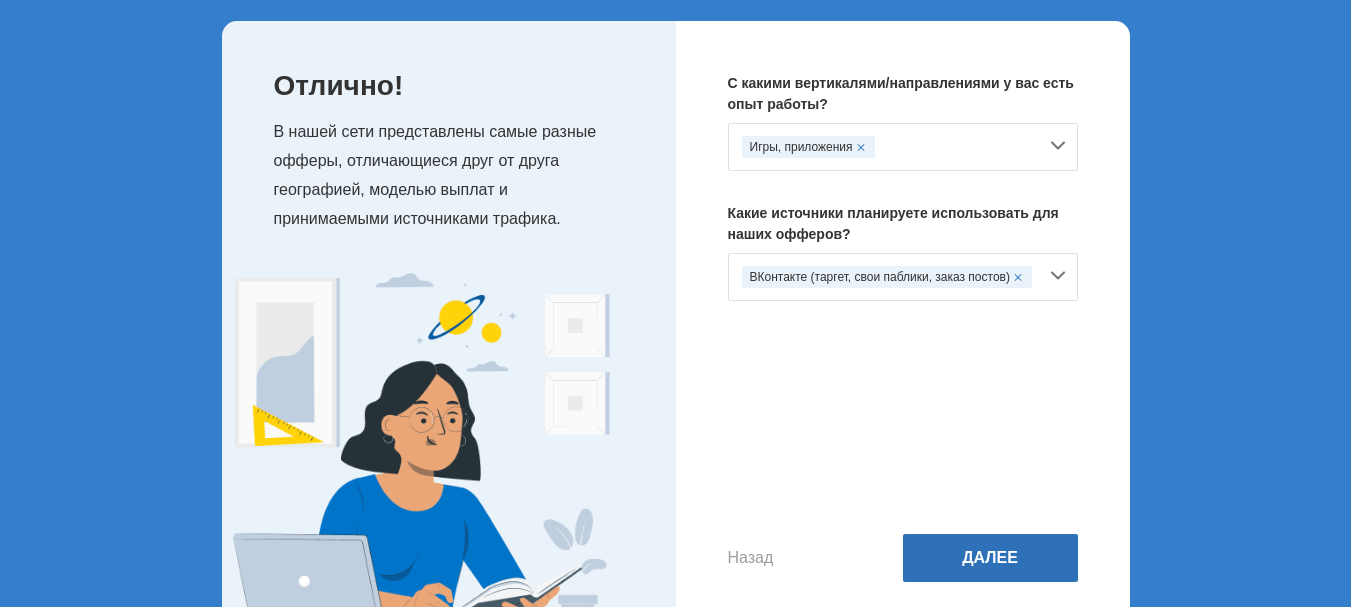 click on "Далее" at bounding box center [990, 558] 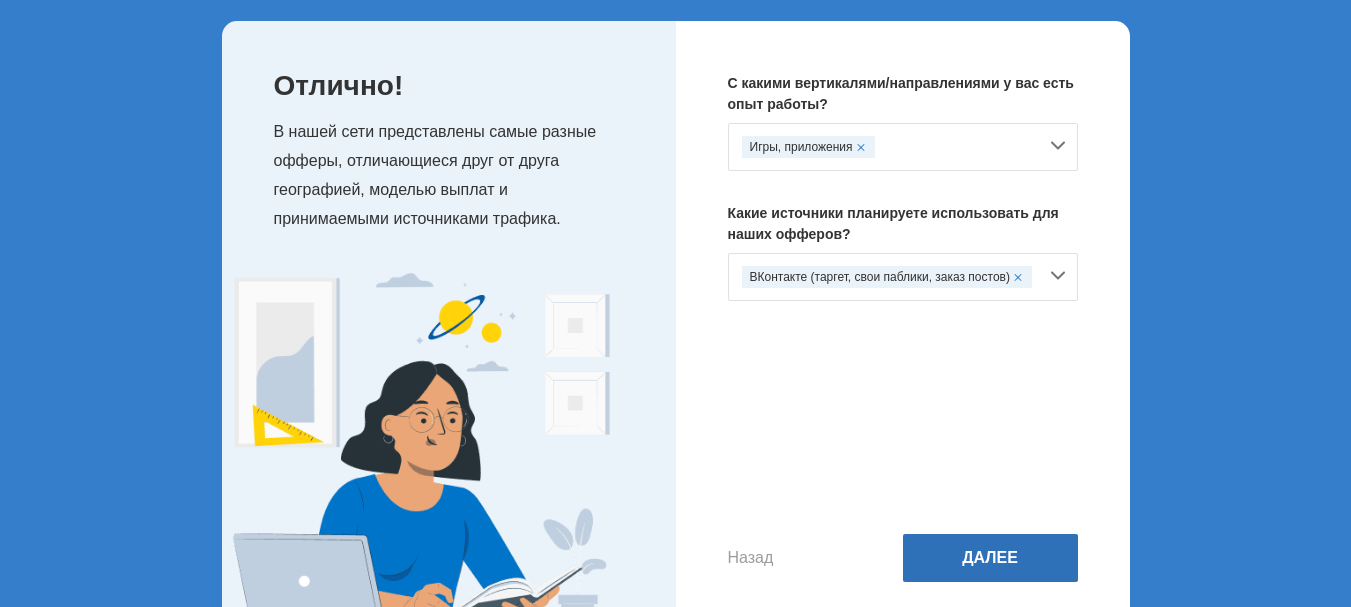 scroll, scrollTop: 82, scrollLeft: 0, axis: vertical 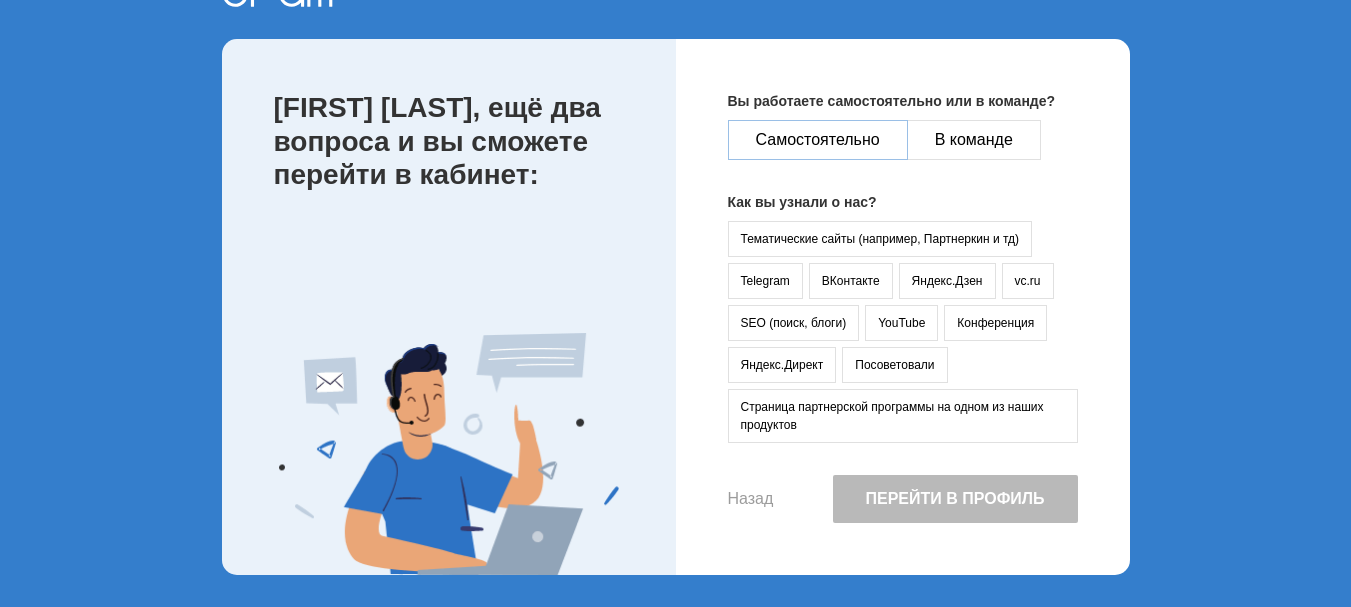 click on "Самостоятельно" at bounding box center [818, 140] 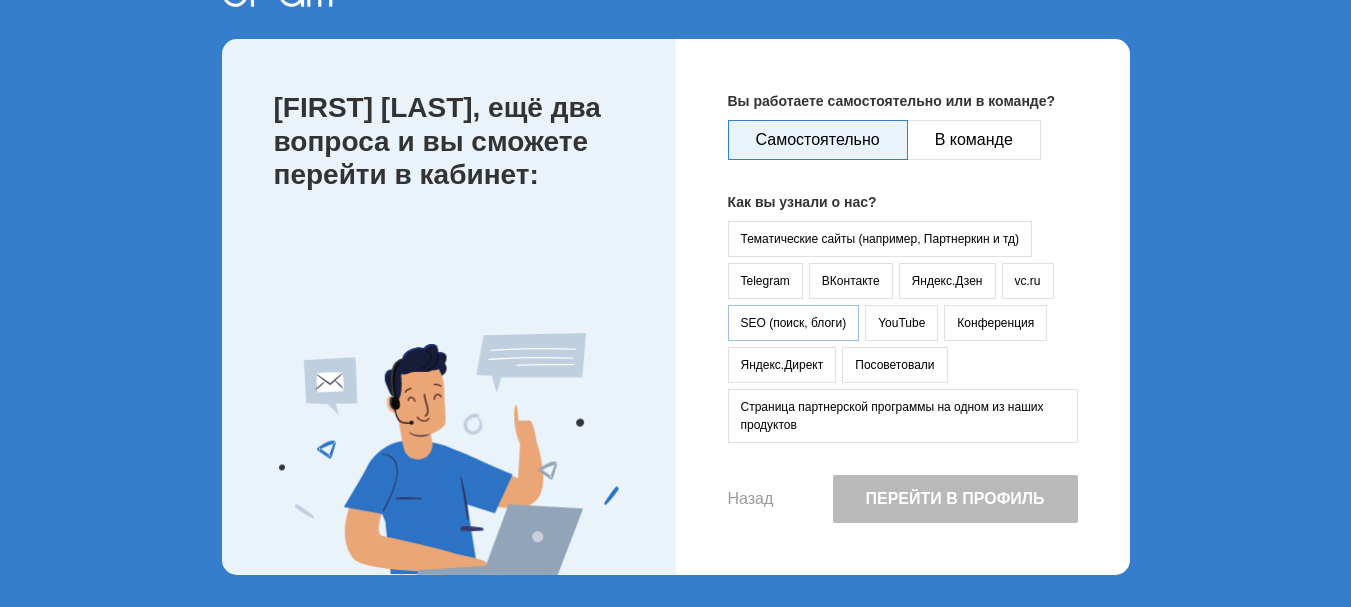 click on "SEO (поиск, блоги)" at bounding box center (794, 323) 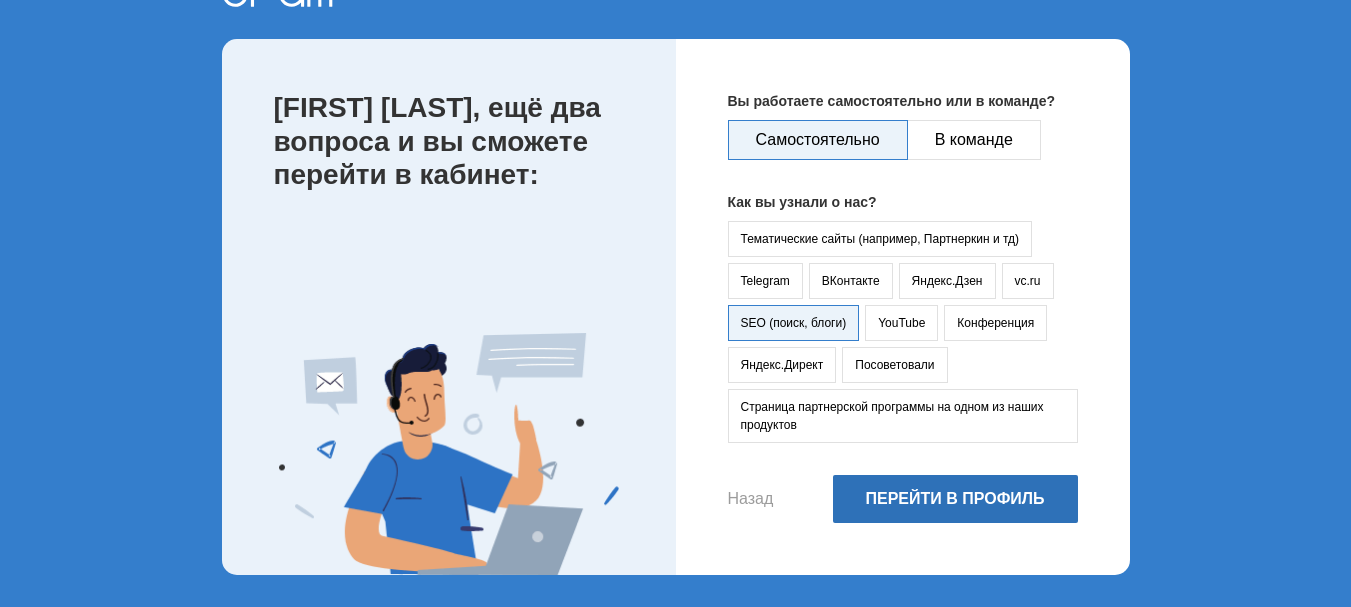 click on "Перейти в профиль" at bounding box center [955, 499] 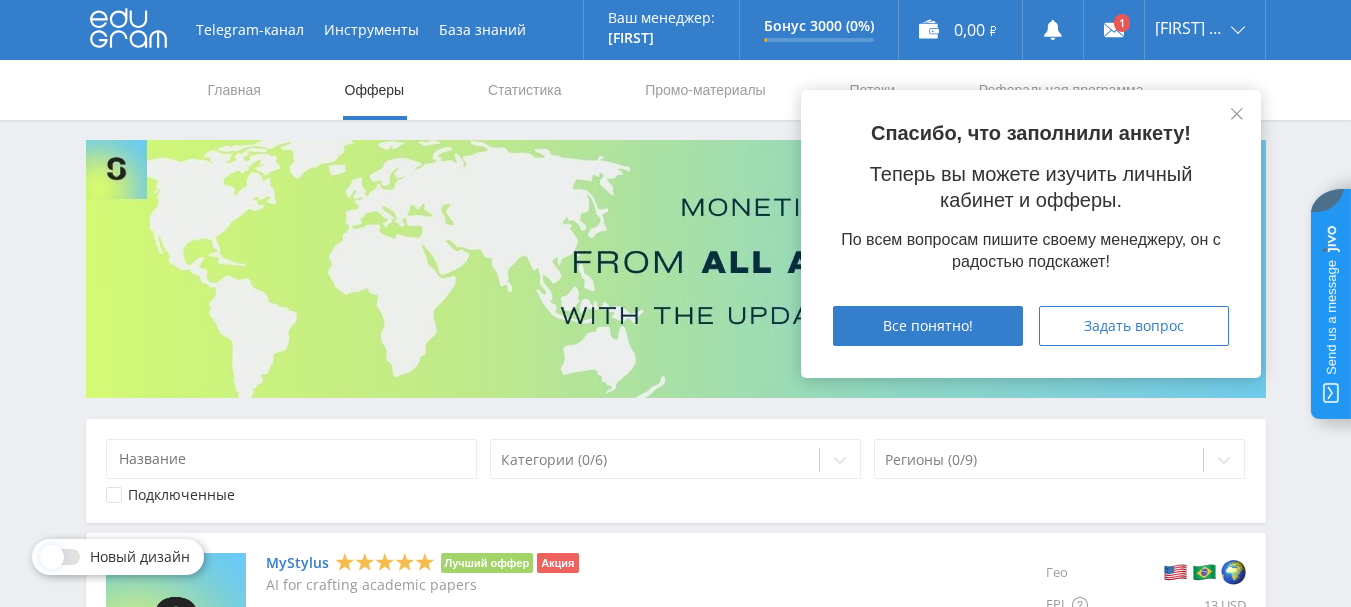 scroll, scrollTop: 0, scrollLeft: 0, axis: both 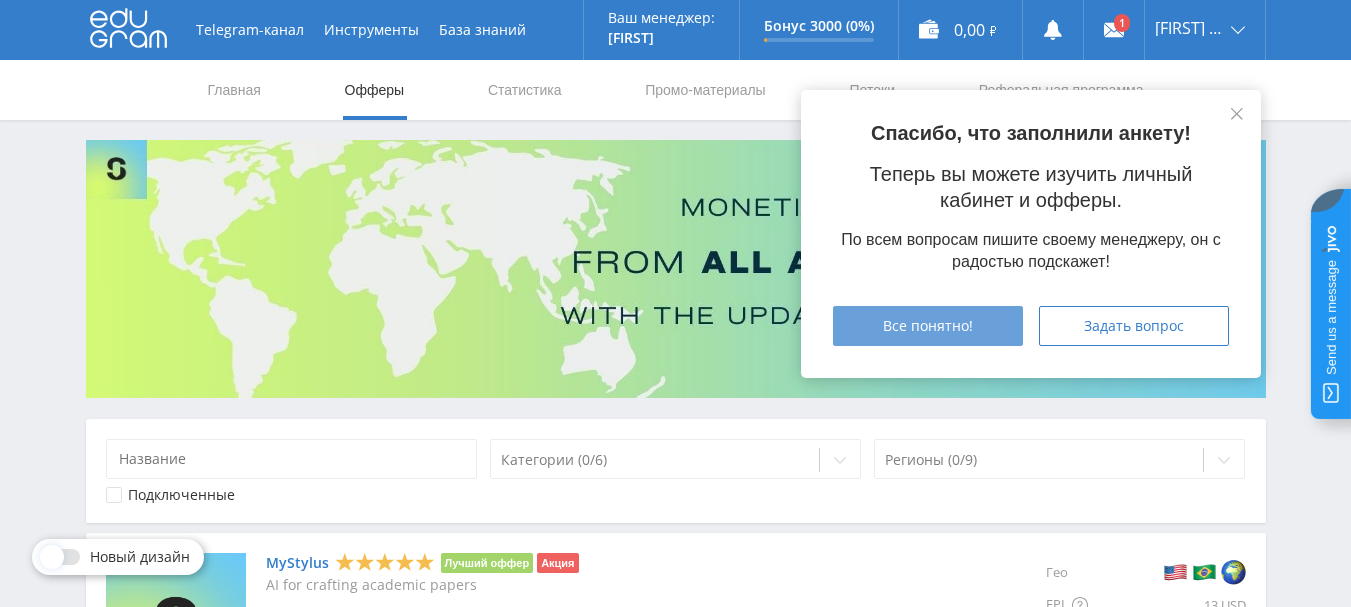 click on "Все понятно!" at bounding box center (928, 326) 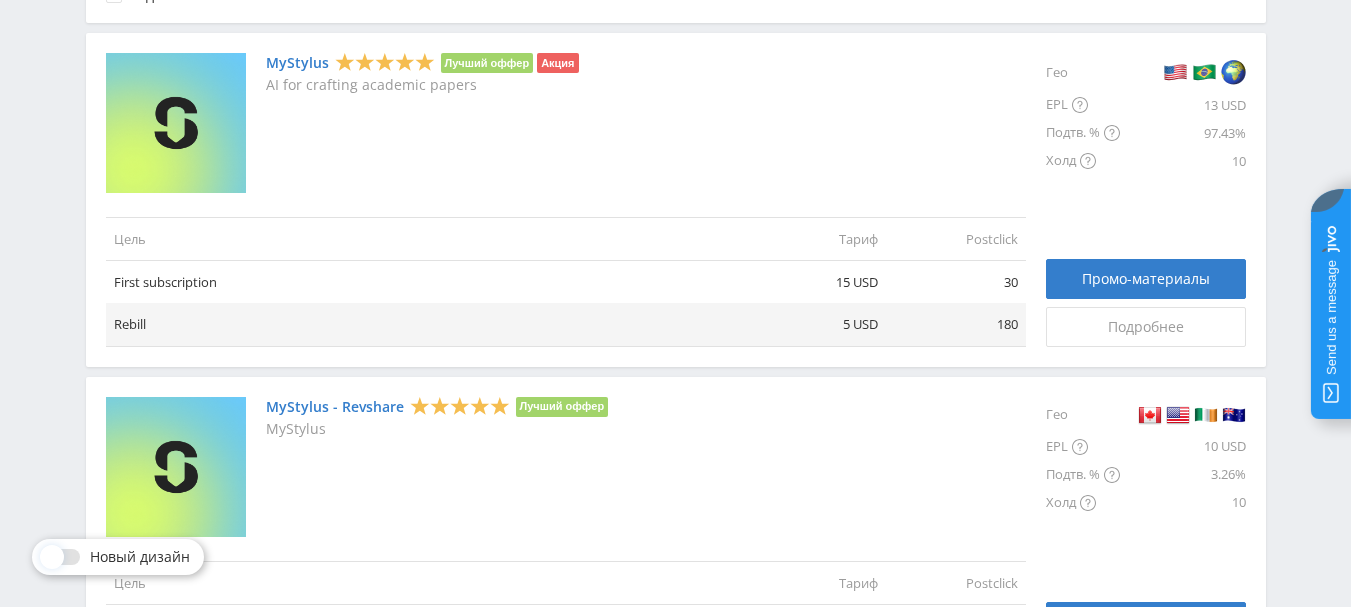 scroll, scrollTop: 0, scrollLeft: 0, axis: both 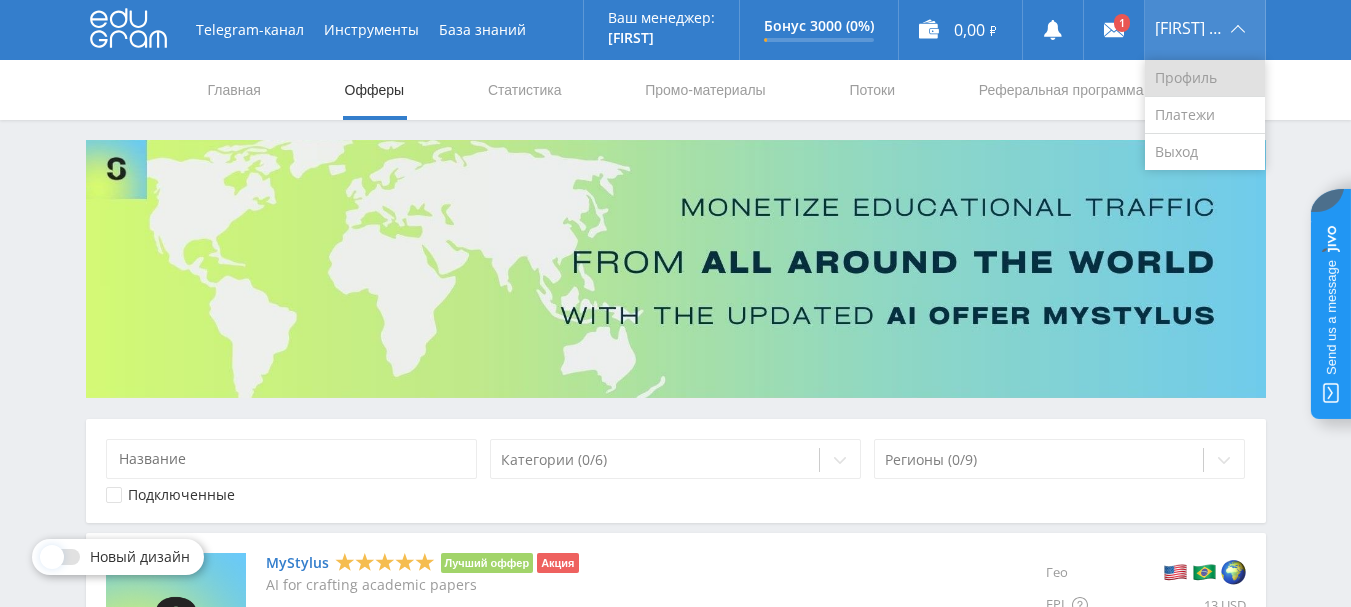 click on "Профиль" at bounding box center (1205, 78) 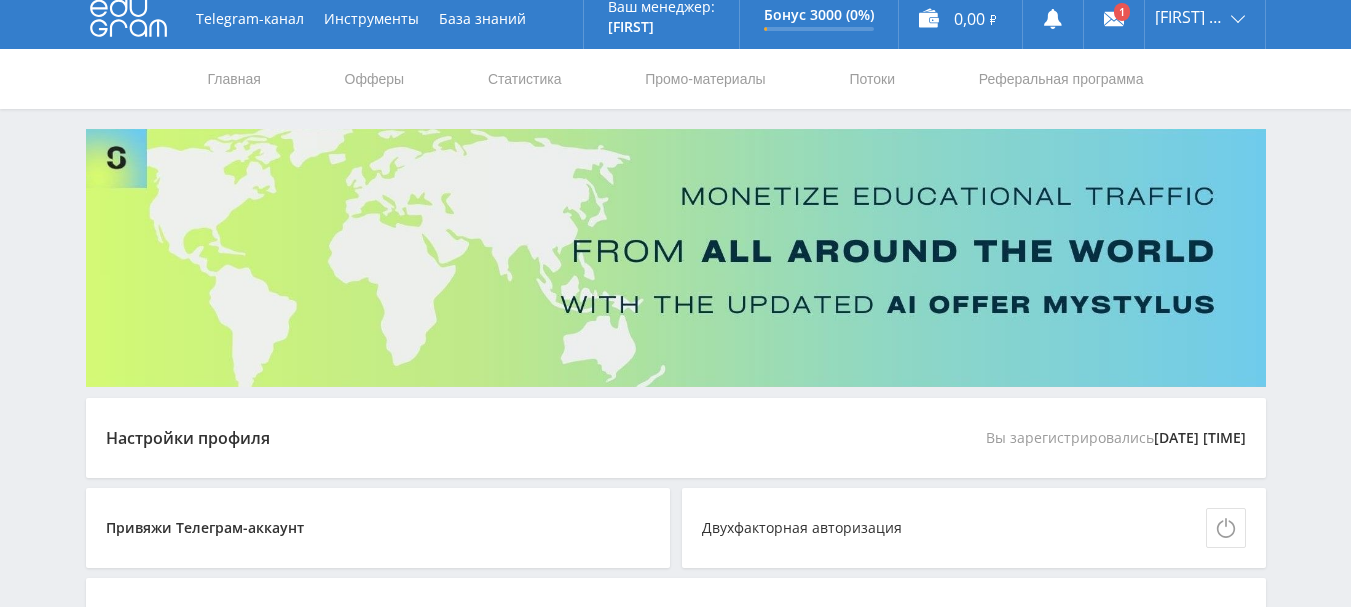 scroll, scrollTop: 0, scrollLeft: 0, axis: both 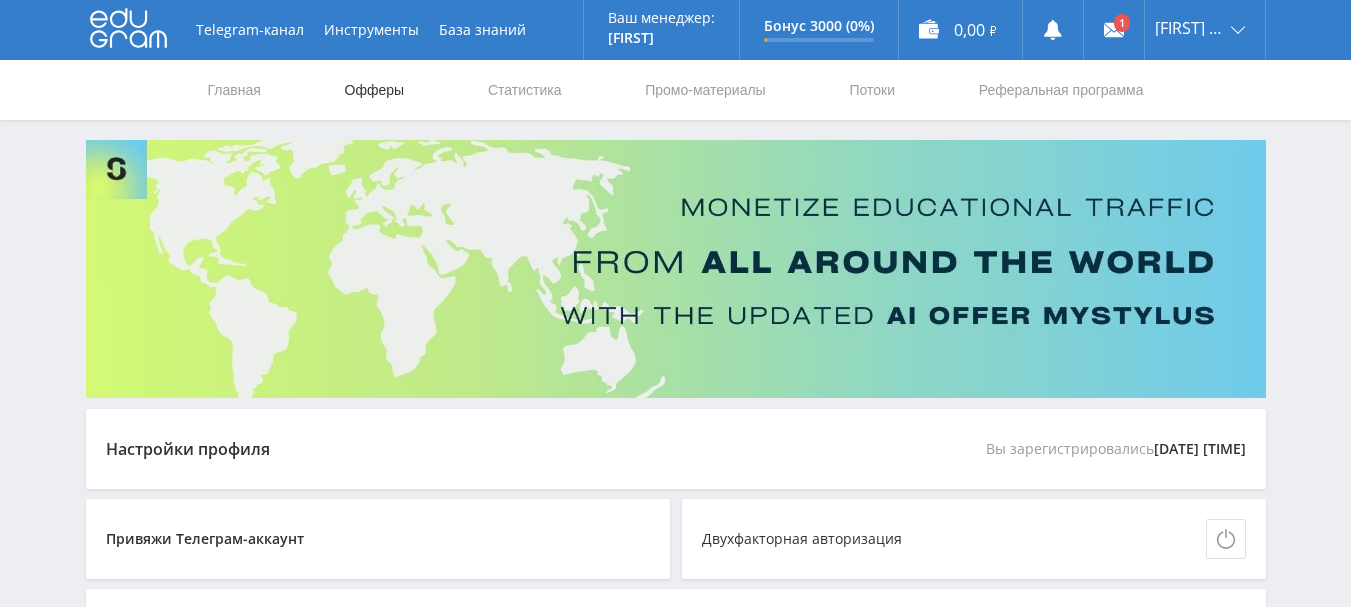 click on "Офферы" at bounding box center (375, 90) 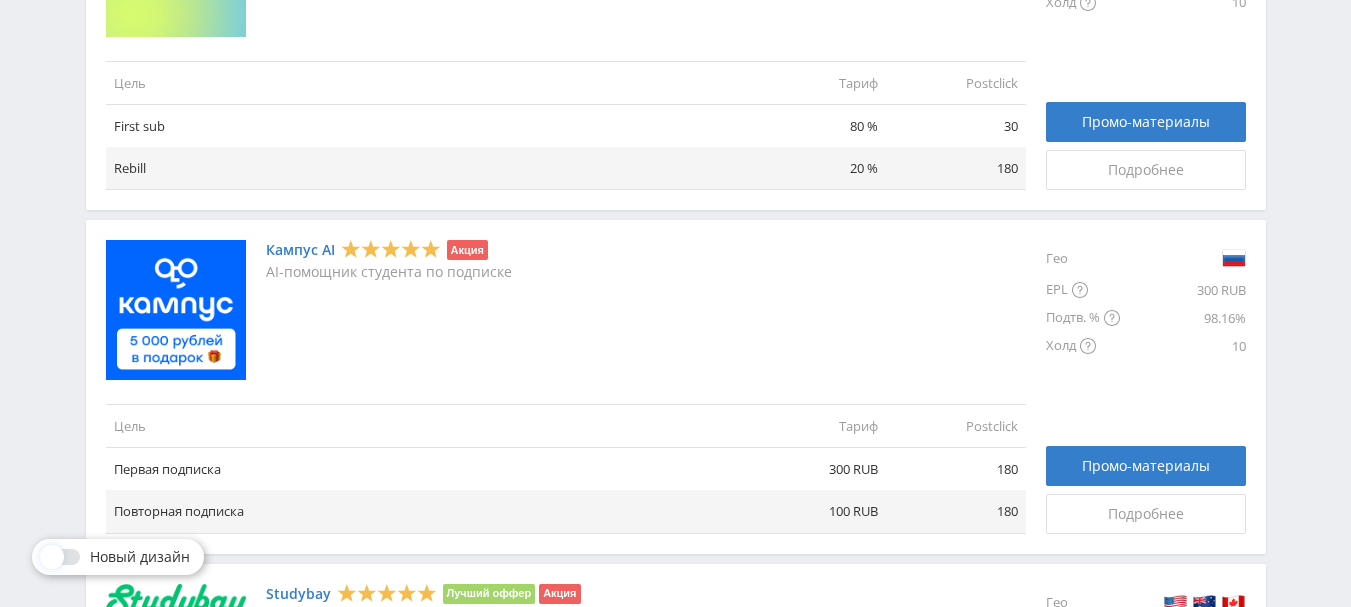 scroll, scrollTop: 1200, scrollLeft: 0, axis: vertical 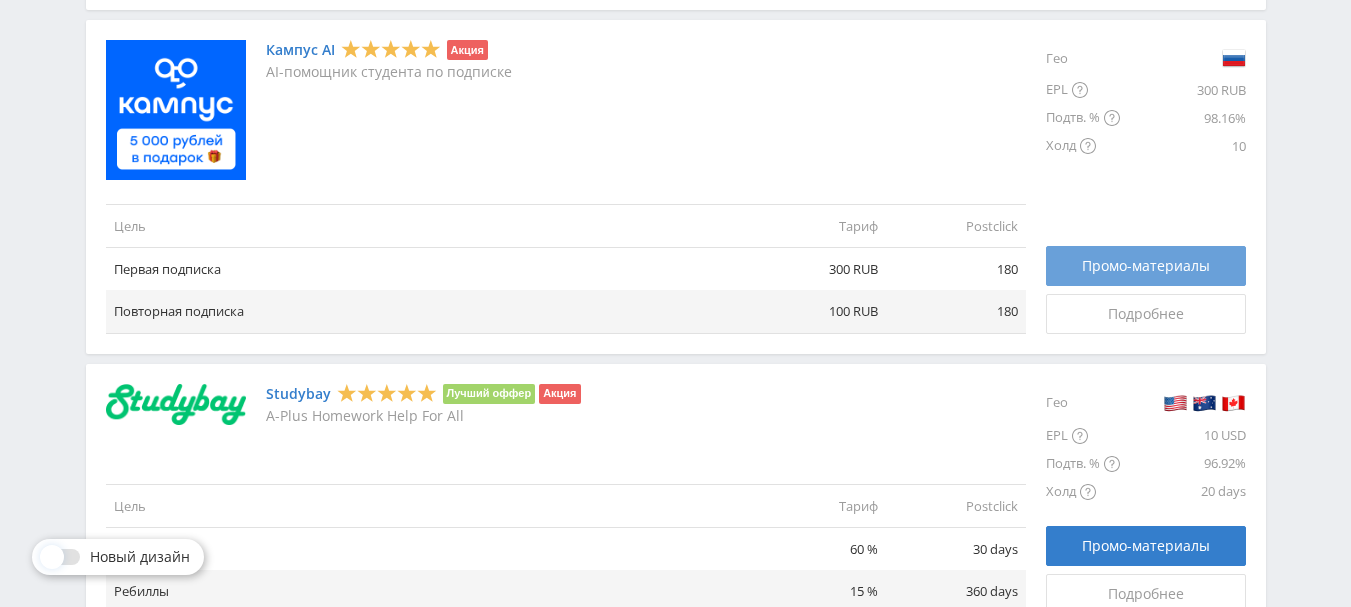 click on "Промо-материалы" at bounding box center (1146, 266) 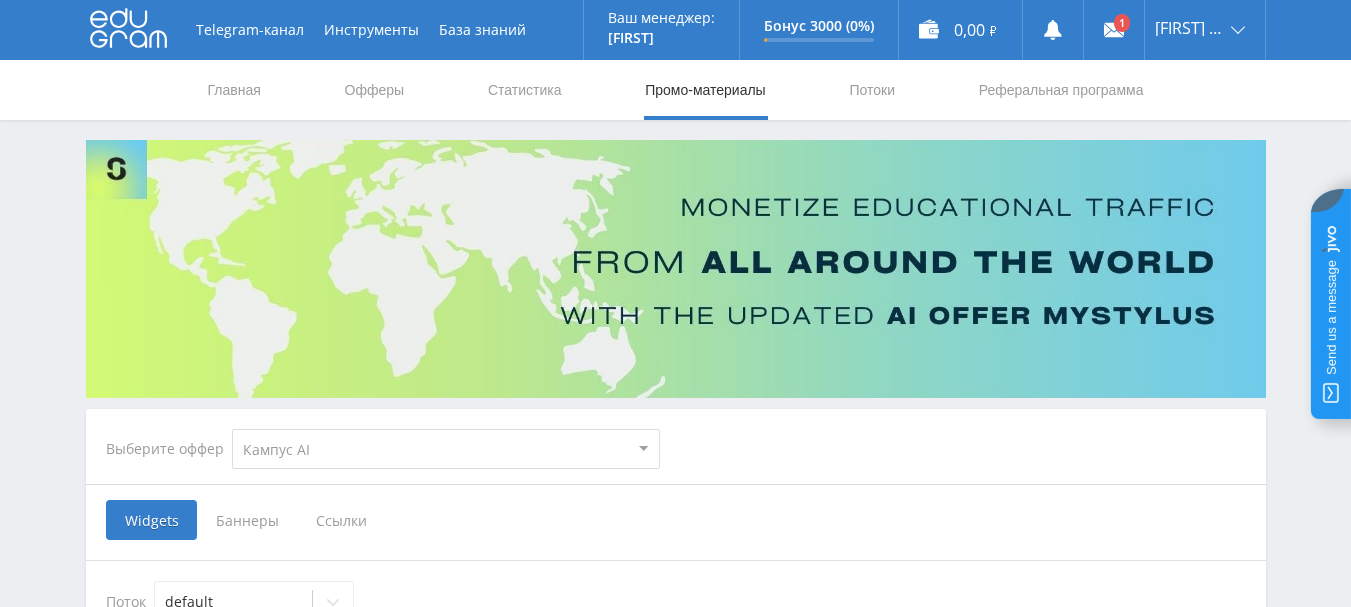 select on "340" 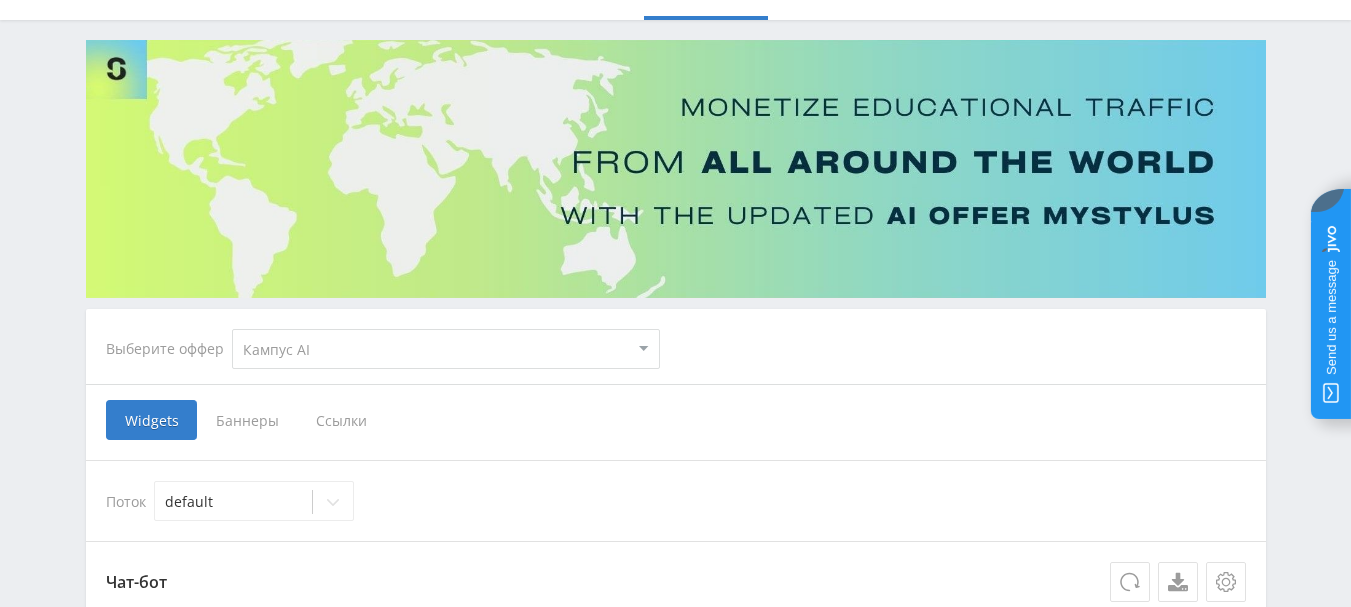 scroll, scrollTop: 0, scrollLeft: 0, axis: both 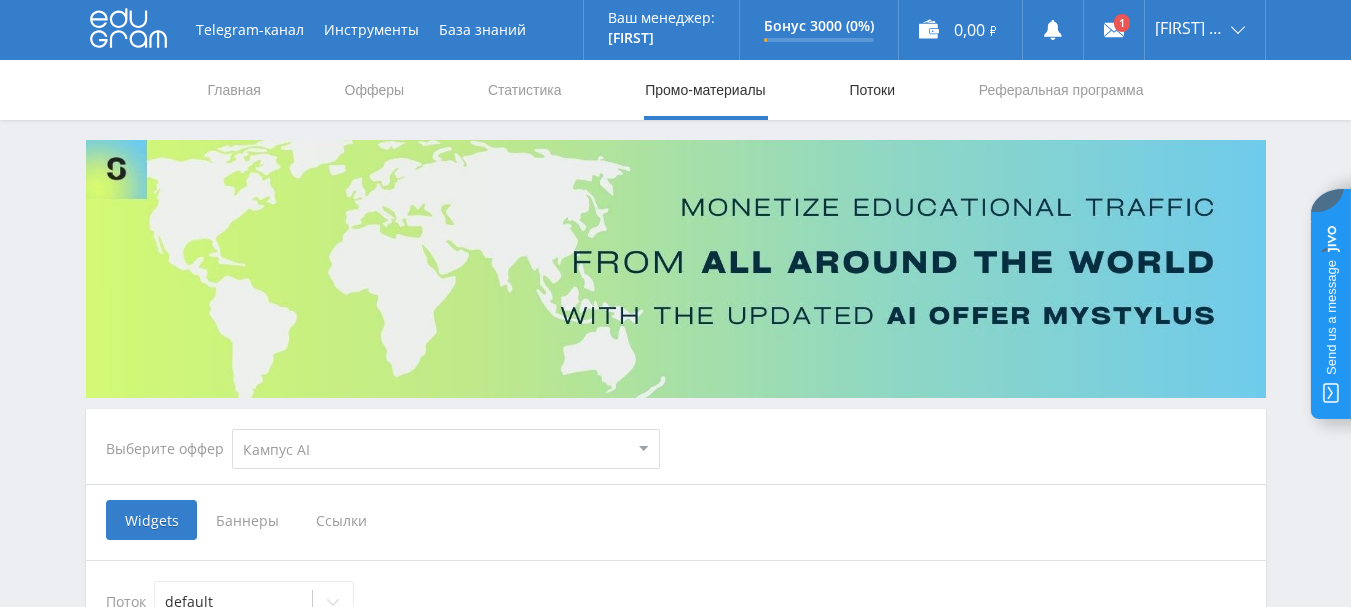 click on "Потоки" at bounding box center (872, 90) 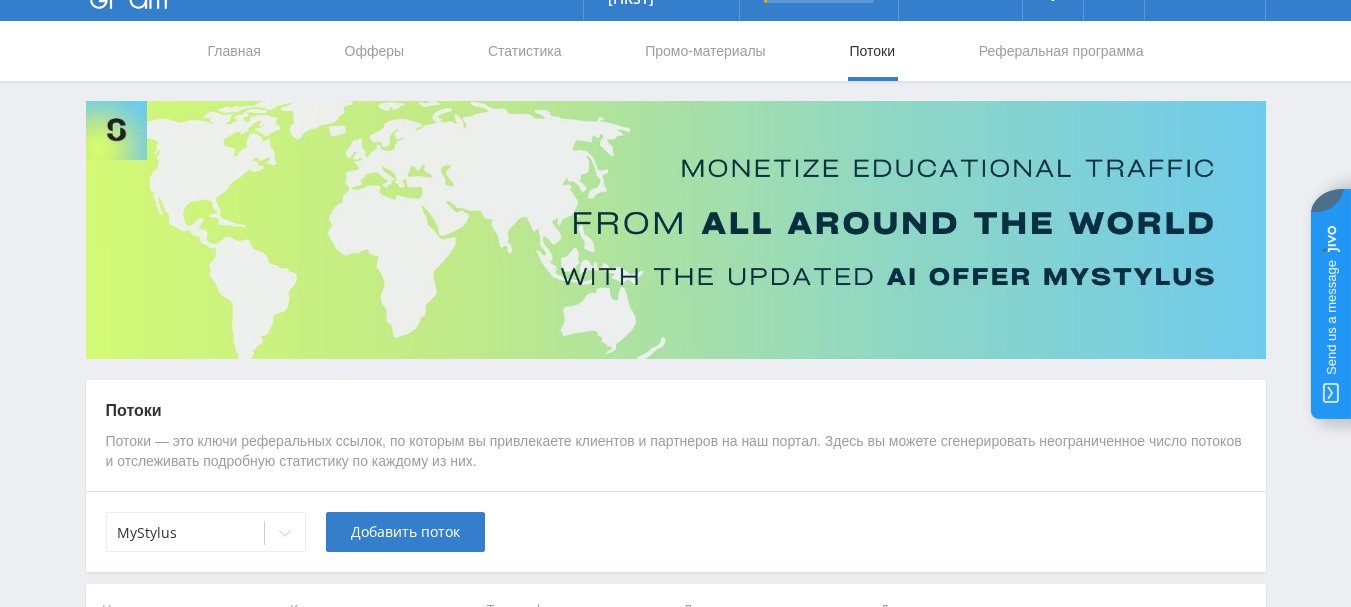 scroll, scrollTop: 0, scrollLeft: 0, axis: both 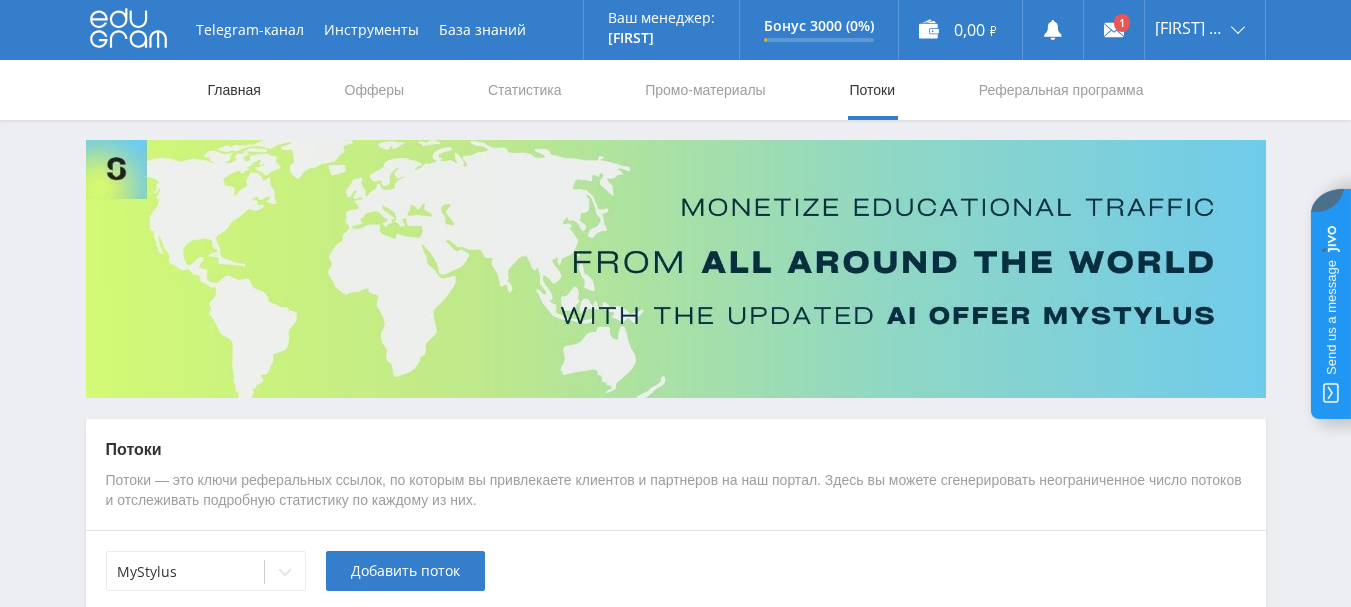 click on "Главная" at bounding box center [234, 90] 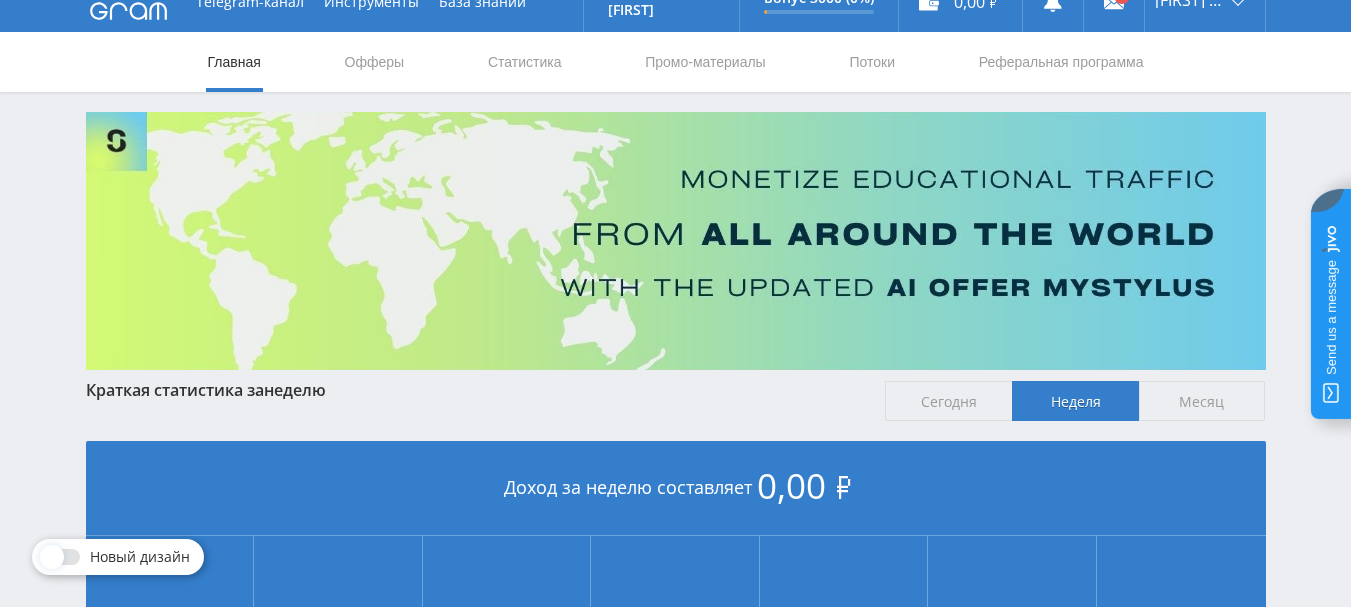 scroll, scrollTop: 0, scrollLeft: 0, axis: both 